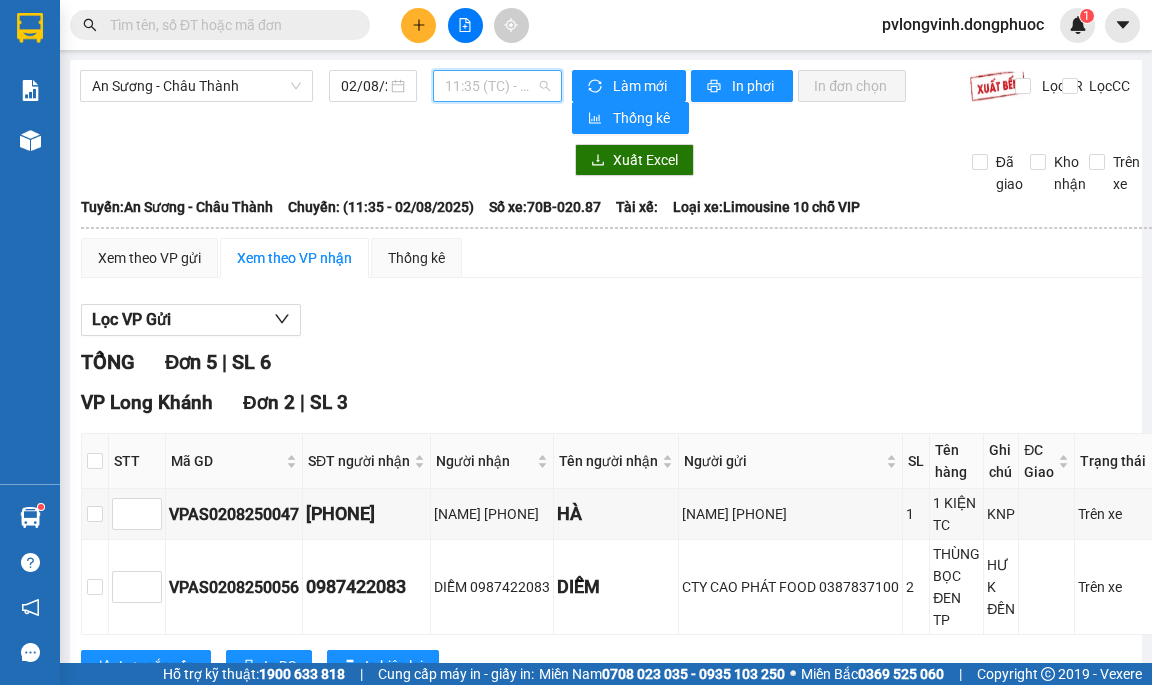 click on "11:35   (TC)   - 70B-020.87" at bounding box center (497, 86) 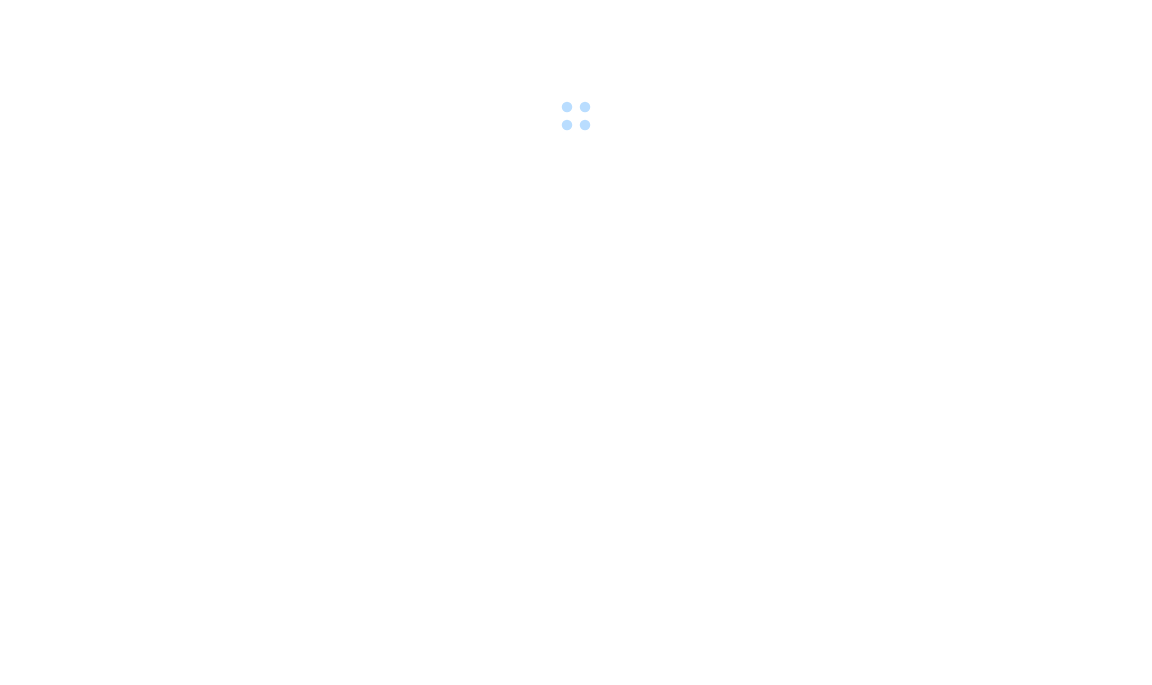 scroll, scrollTop: 0, scrollLeft: 0, axis: both 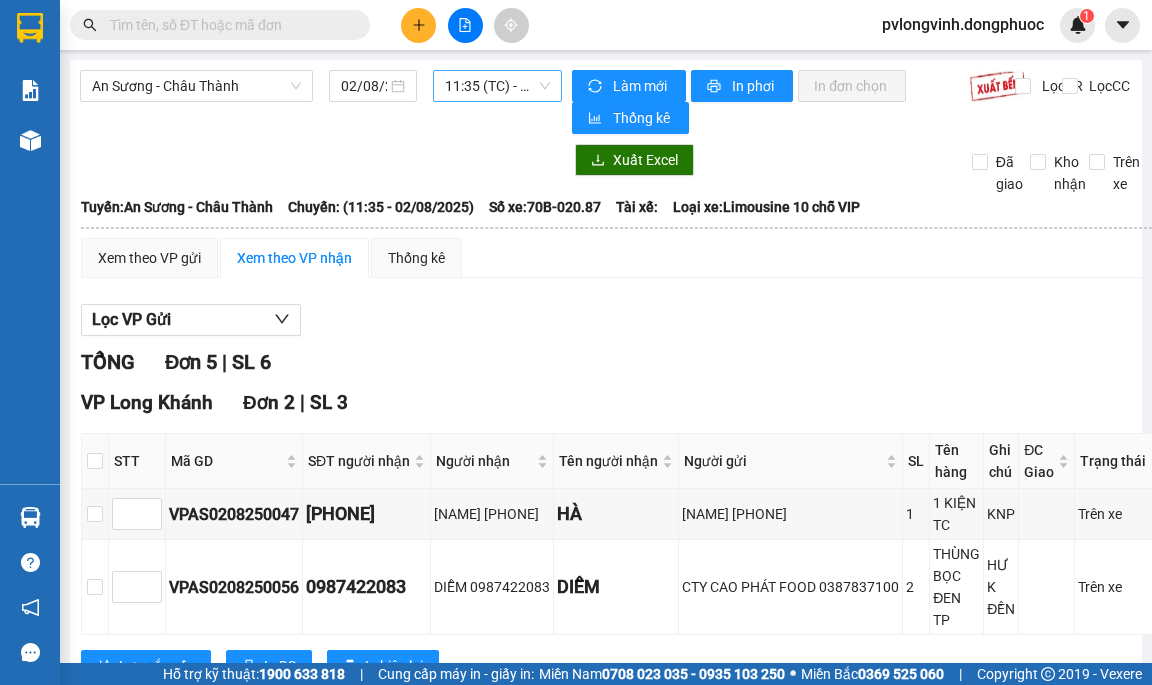 click on "11:35   (TC)   - 70B-020.87" at bounding box center (497, 86) 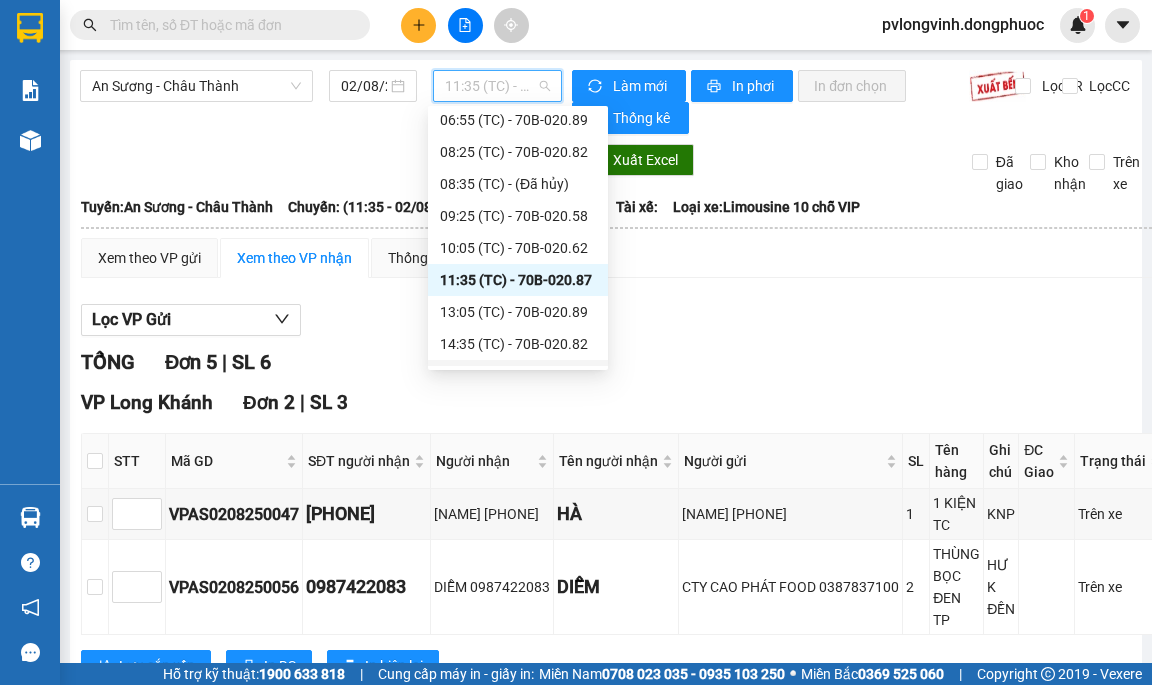 scroll, scrollTop: 100, scrollLeft: 0, axis: vertical 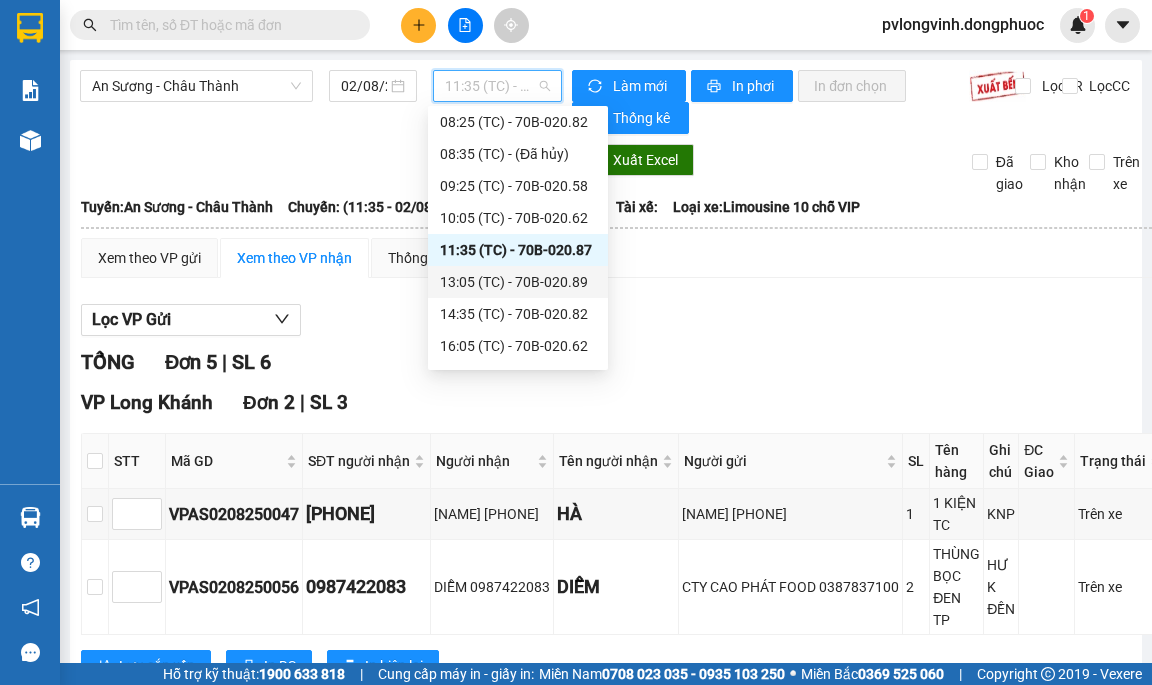 click on "13:05   (TC)   - 70B-020.89" at bounding box center [518, 282] 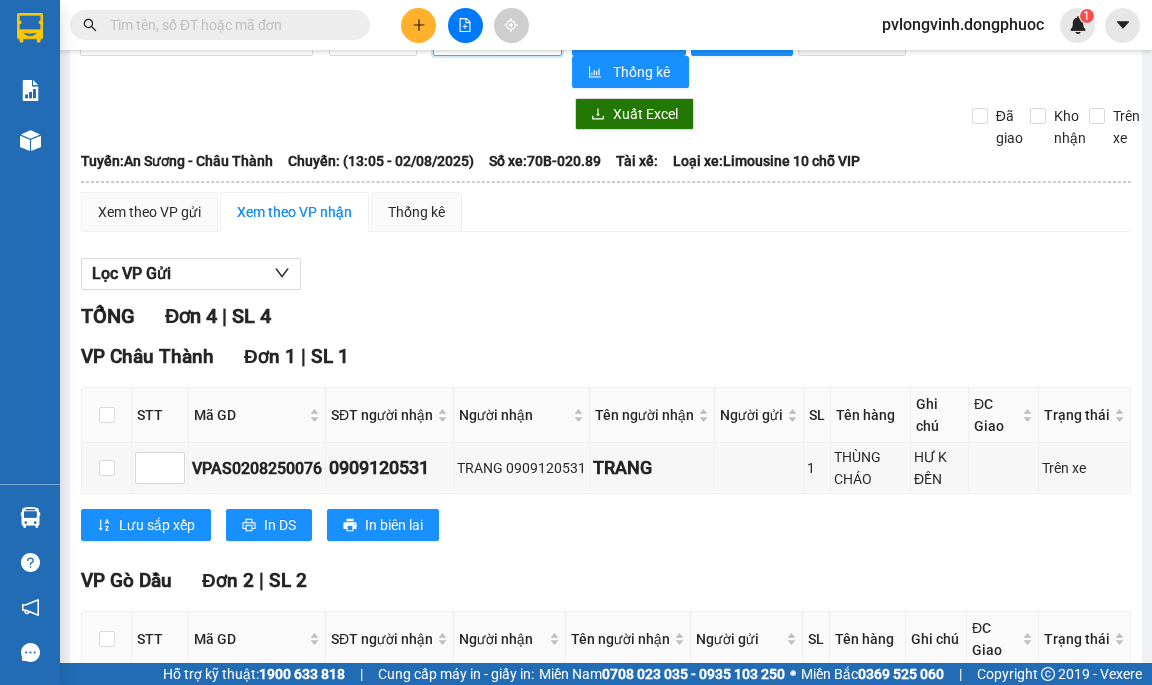 scroll, scrollTop: 0, scrollLeft: 0, axis: both 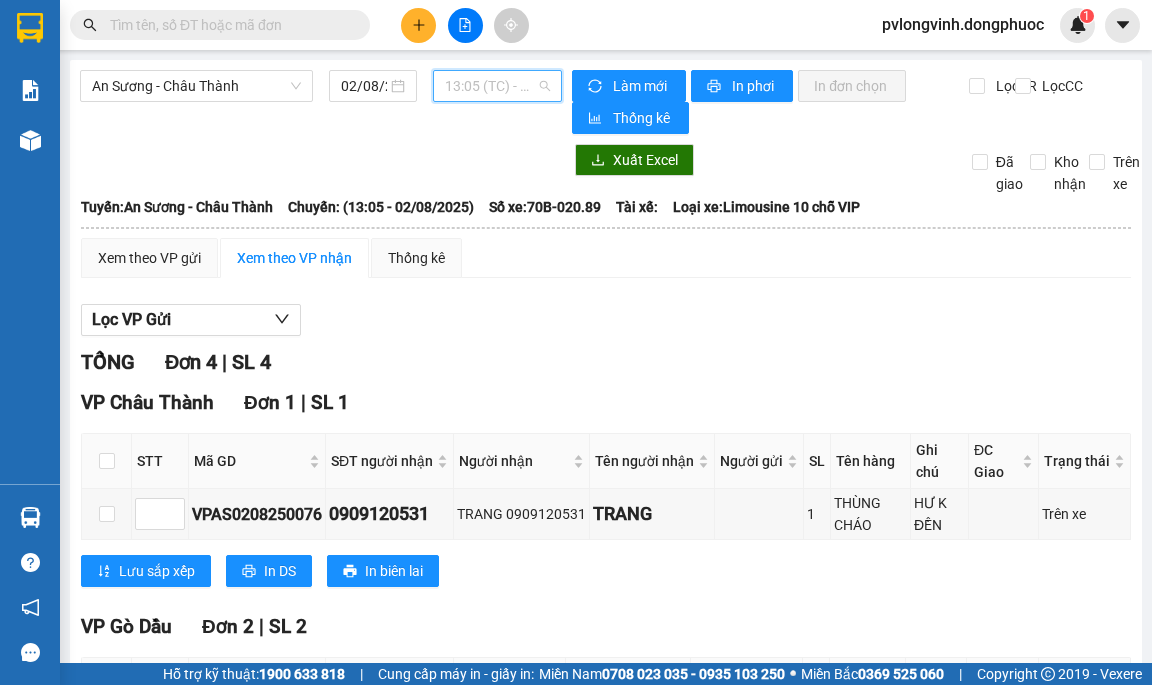 click on "13:05   (TC)   - 70B-020.89" at bounding box center [497, 86] 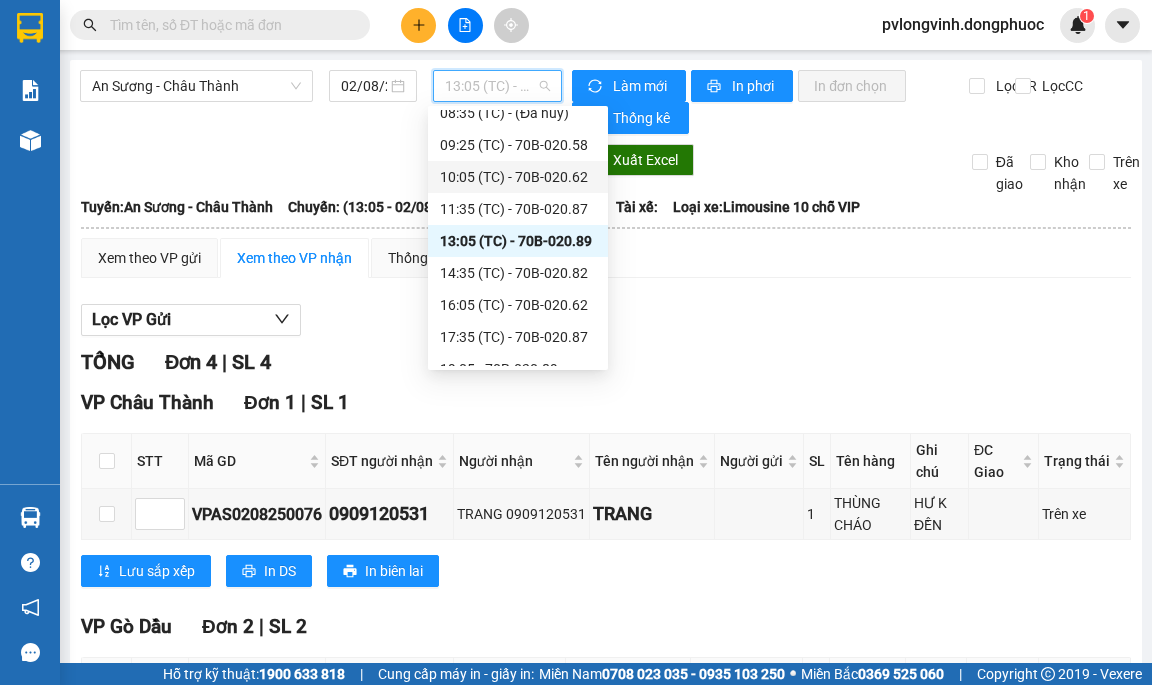 scroll, scrollTop: 160, scrollLeft: 0, axis: vertical 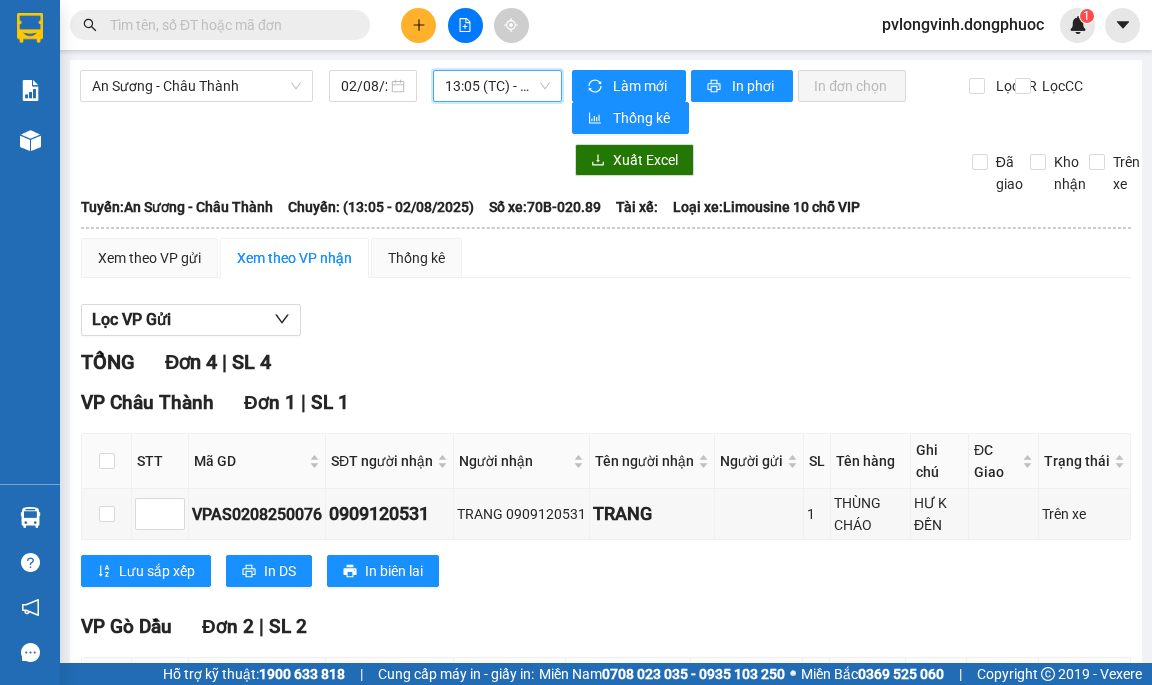 click on "[LOCATION] - [LOCATION] [DATE] [TIME] [TIME] (TC) - [VEHICLE_ID] [NUMBER] Làm mới In phơi In đơn chọn Thống kê Lọc CR Lọc CC Xuất Excel Đã giao Kho nhận Trên xe Đồng Phước [PHONE] Bến xe Tây Ninh, 01 Võ Văn Truyện, KP 1, Phường 2 [TIME] - [DATE] Tuyến: An Sương - Châu Thành Chuyến: ( [TIME] - [DATE] ) Số xe: [VEHICLE_ID] Loại xe: Limousine 10 chỗ VIP Tuyến: An Sương - Châu Thành Chuyến: ( [TIME] - [DATE] ) Số xe: [VEHICLE_ID] Tài xế: Loại xe: Limousine 10 chỗ VIP Xem theo VP gửi Xem theo VP nhận Thống kê Lọc VP Gửi TỔNG Đơn 4 | SL 4 VP Châu Thành Đơn 1 | SL 1 STT Mã GD SĐT người nhận Người nhận Tên người nhận Người gửi SL Tên hàng Ghi chú ĐC Giao Trạng thái Ký nhận VPAS[DATE] [PHONE] TRANG [PHONE] TRANG 1 THÙNG CHÁO HƯ K ĐỀN Trên xe Lưu sắp xếp In DS In biên lai Đồng Phước [PHONE] Long Vĩnh" at bounding box center (606, 596) 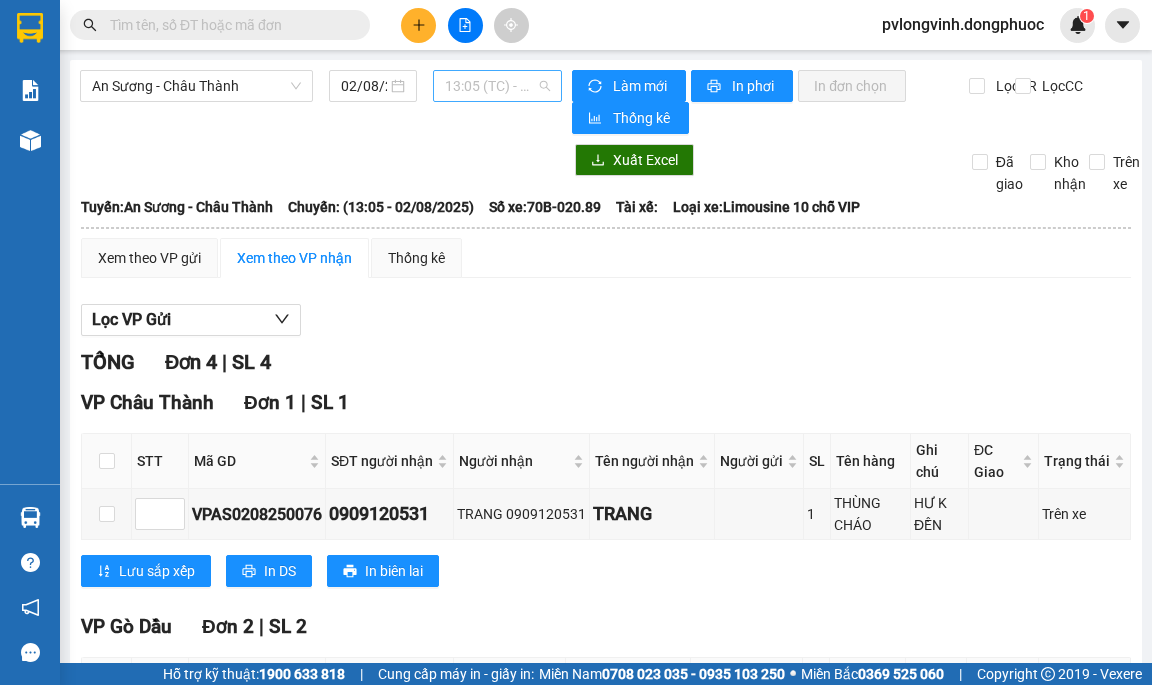 click on "13:05   (TC)   - 70B-020.89" at bounding box center (497, 86) 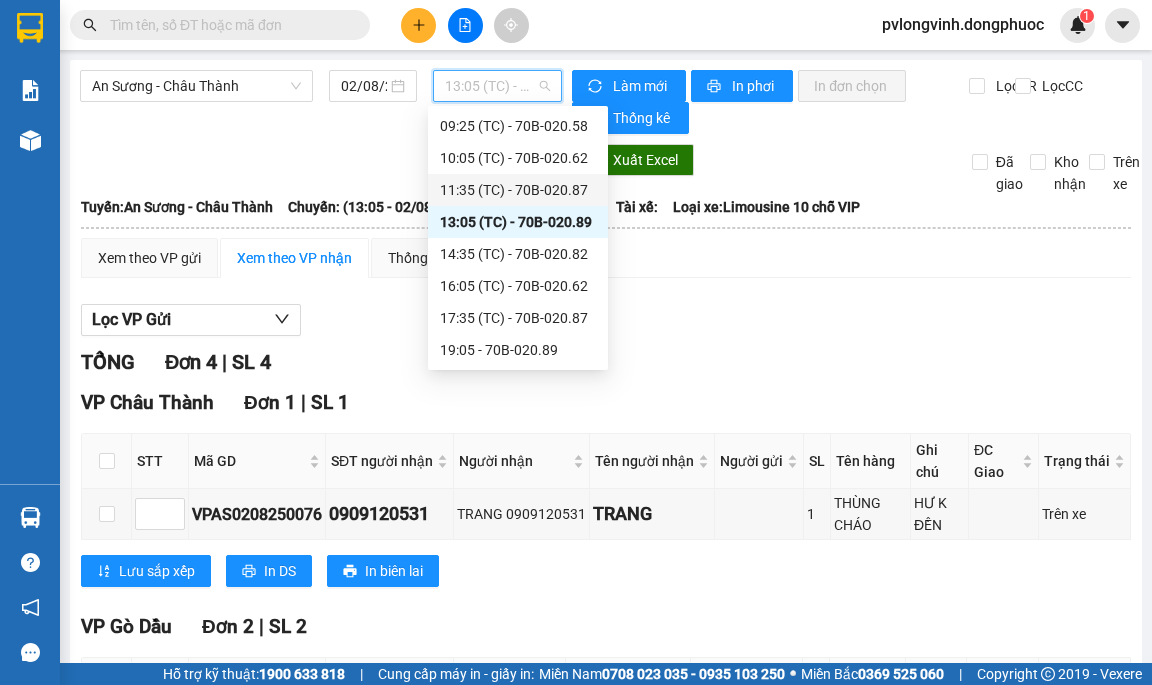 click on "11:35   (TC)   - 70B-020.87" at bounding box center (518, 190) 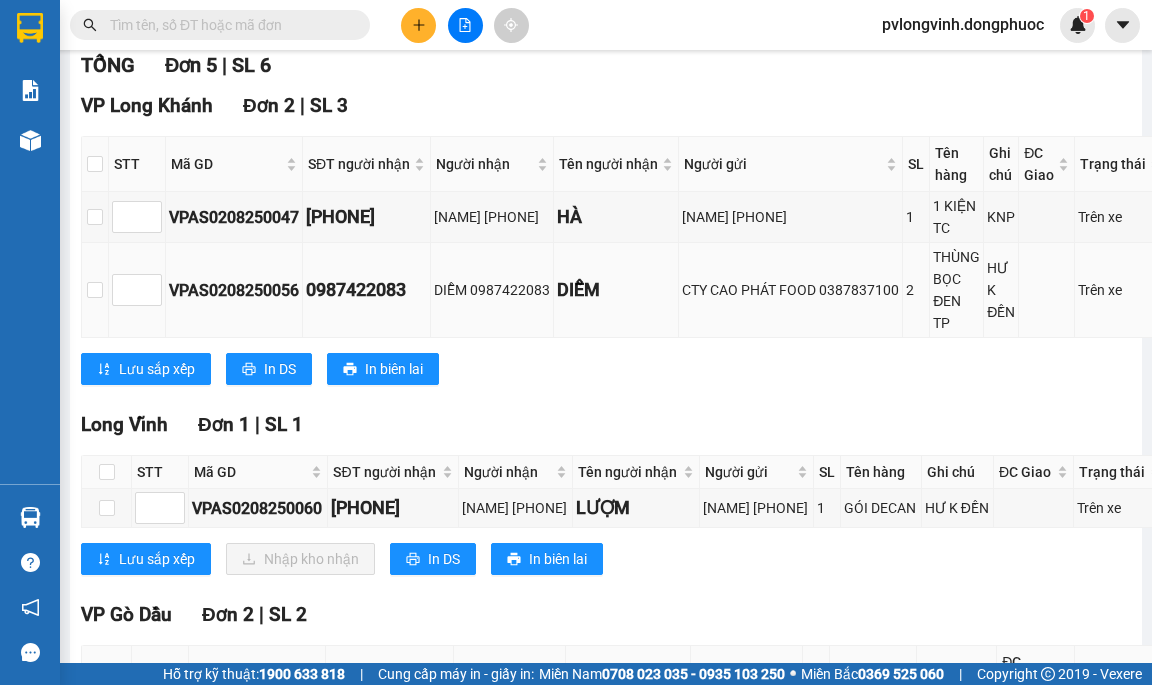 scroll, scrollTop: 300, scrollLeft: 0, axis: vertical 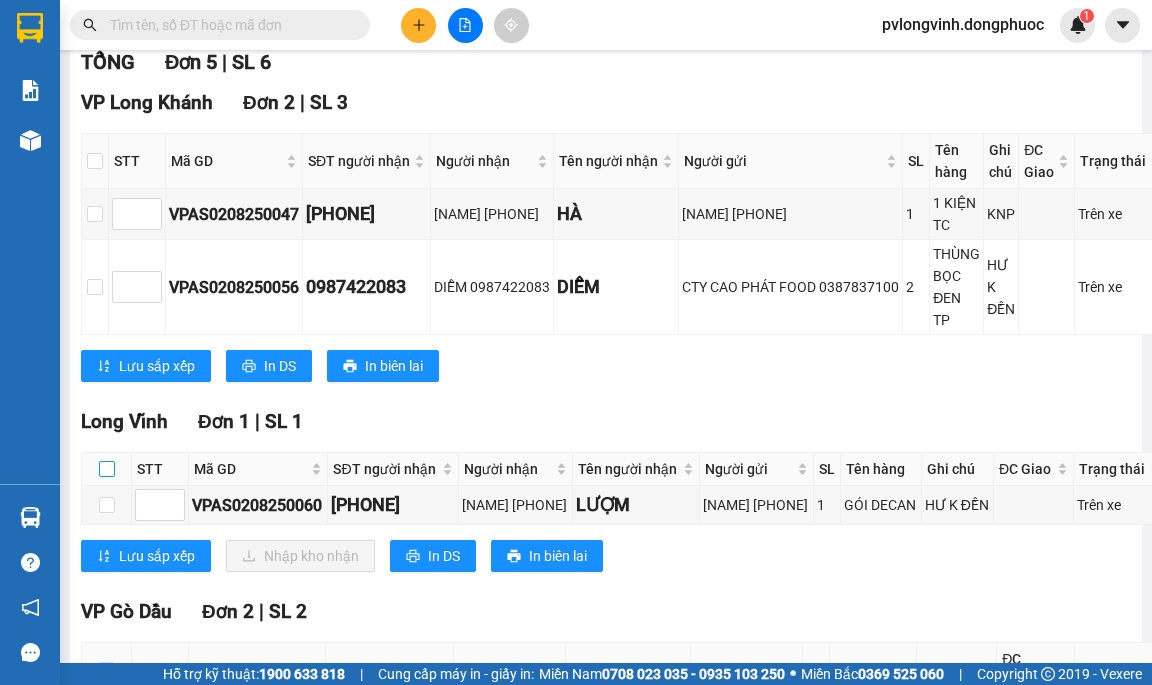 drag, startPoint x: 103, startPoint y: 456, endPoint x: 109, endPoint y: 465, distance: 10.816654 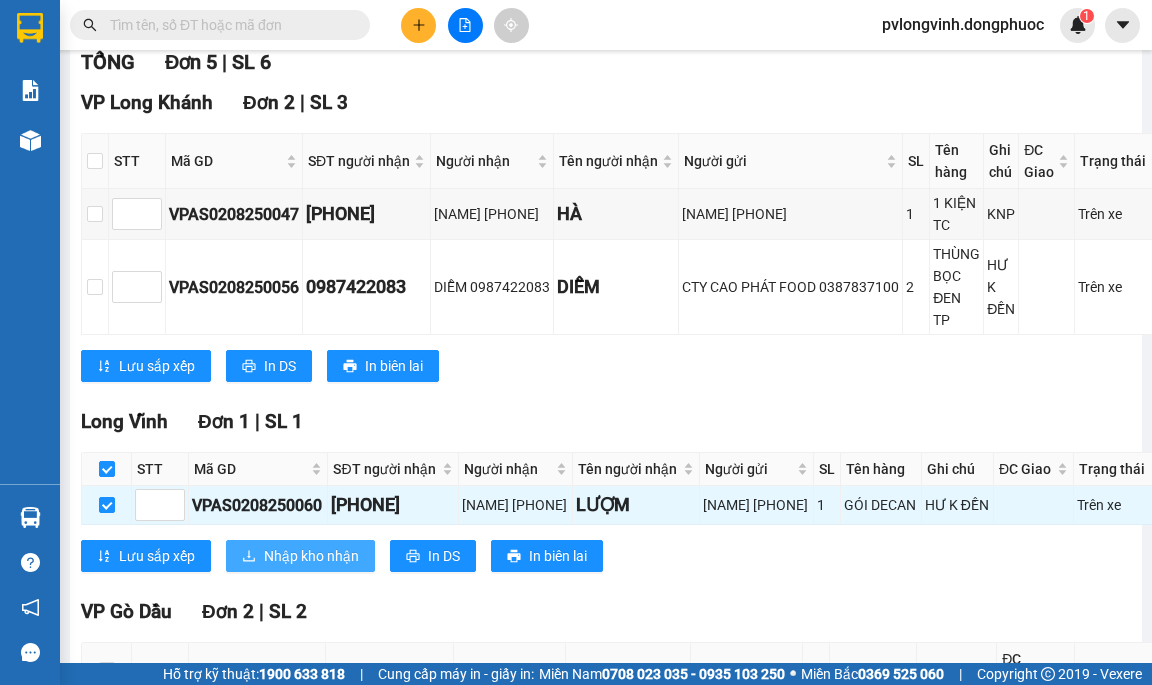 click on "Nhập kho nhận" at bounding box center [311, 556] 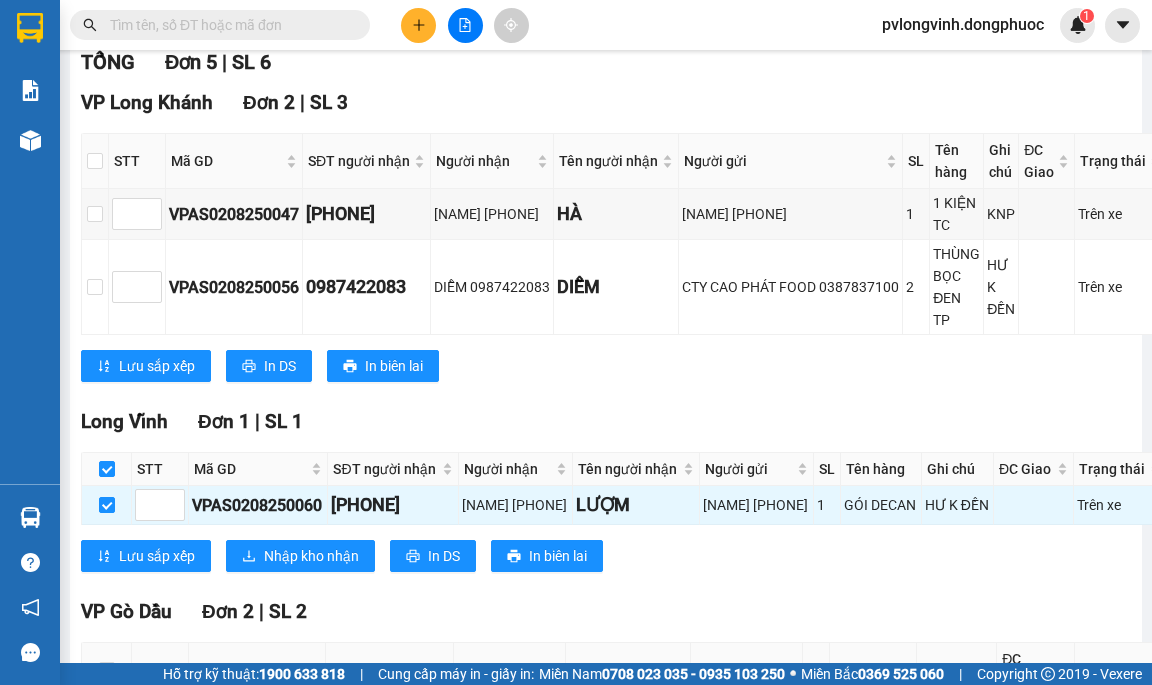 scroll, scrollTop: 0, scrollLeft: 0, axis: both 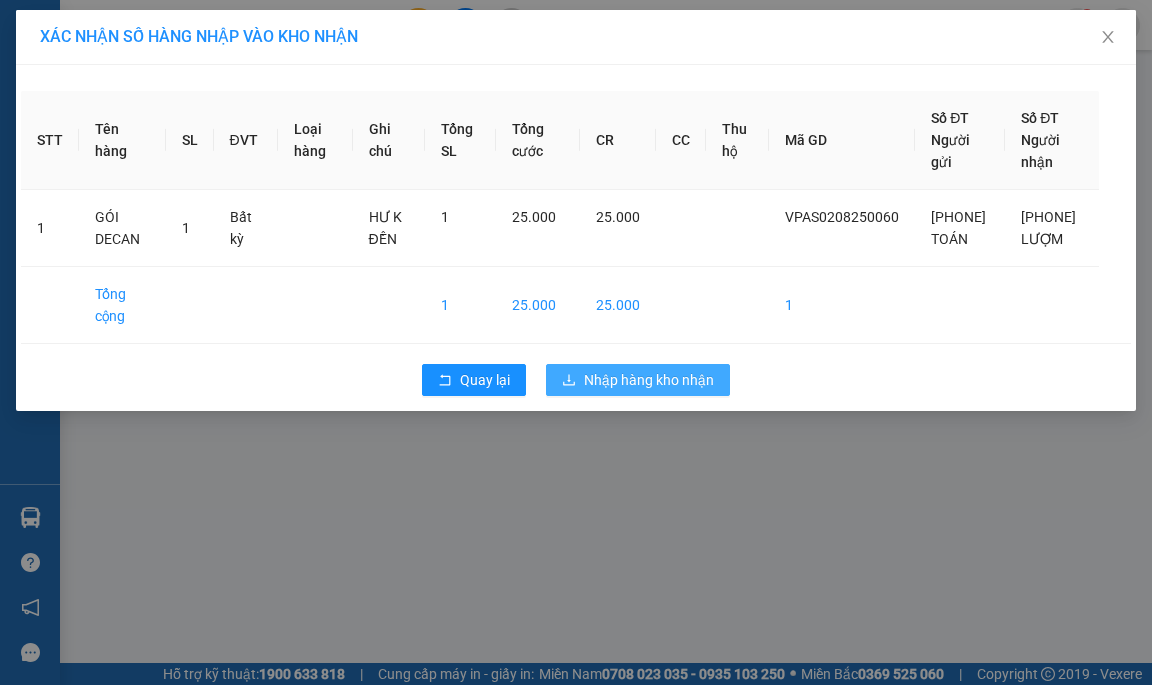 click on "Nhập hàng kho nhận" at bounding box center [649, 380] 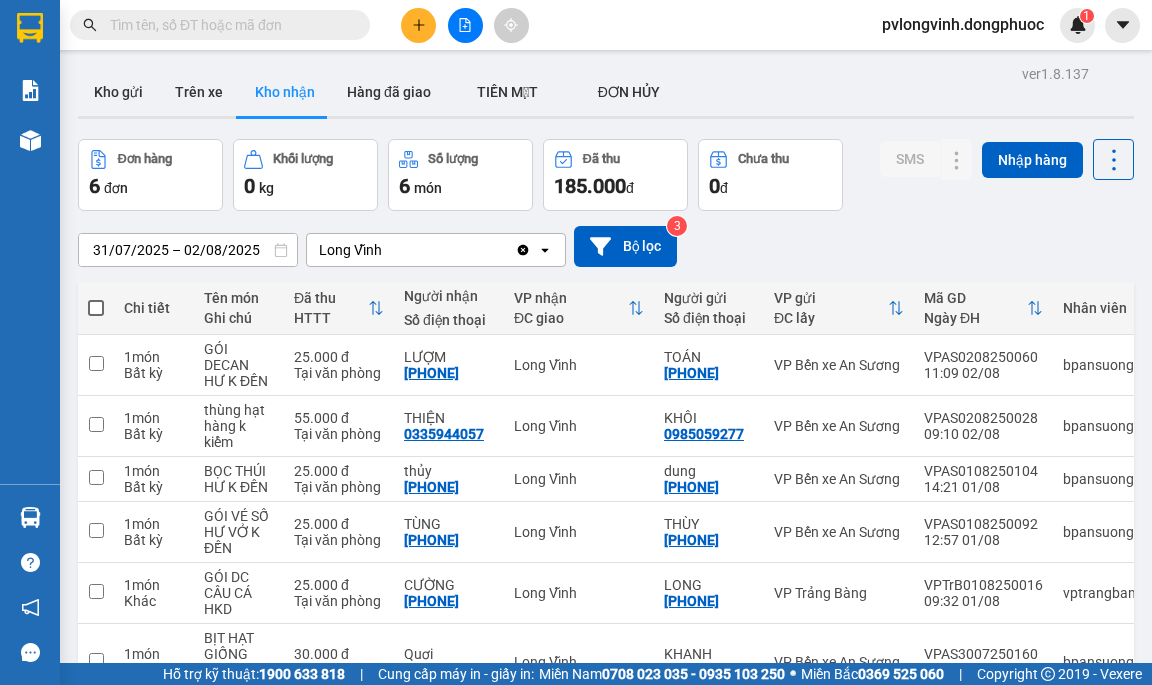 click 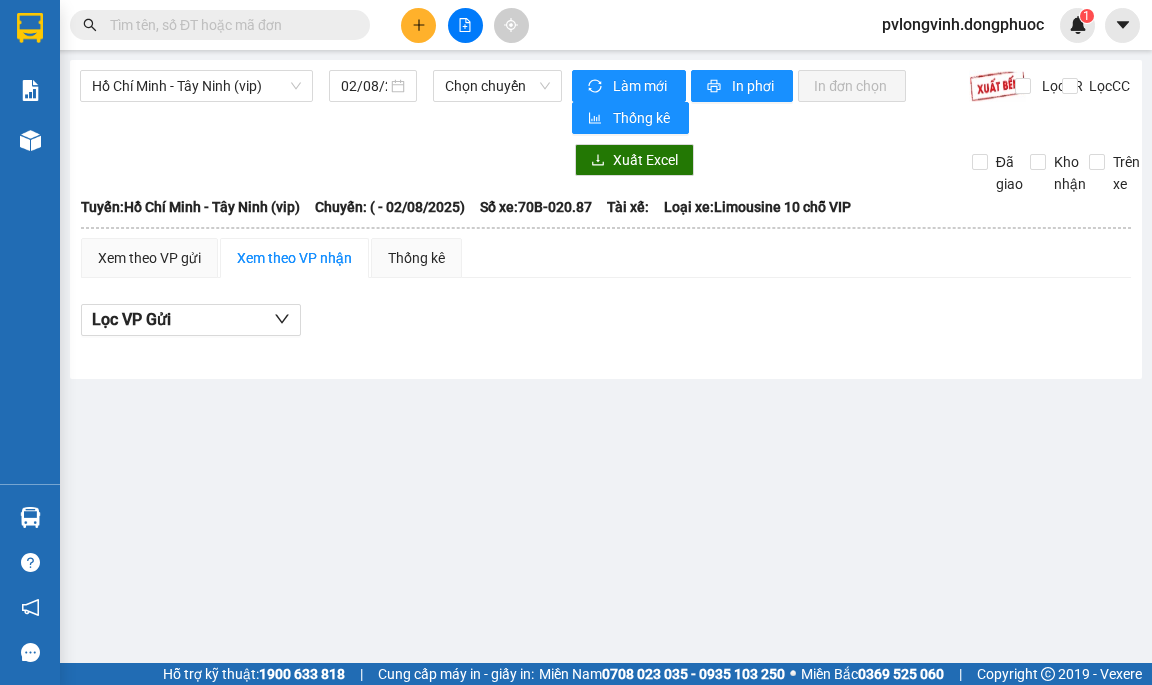 drag, startPoint x: 163, startPoint y: 85, endPoint x: 156, endPoint y: 104, distance: 20.248457 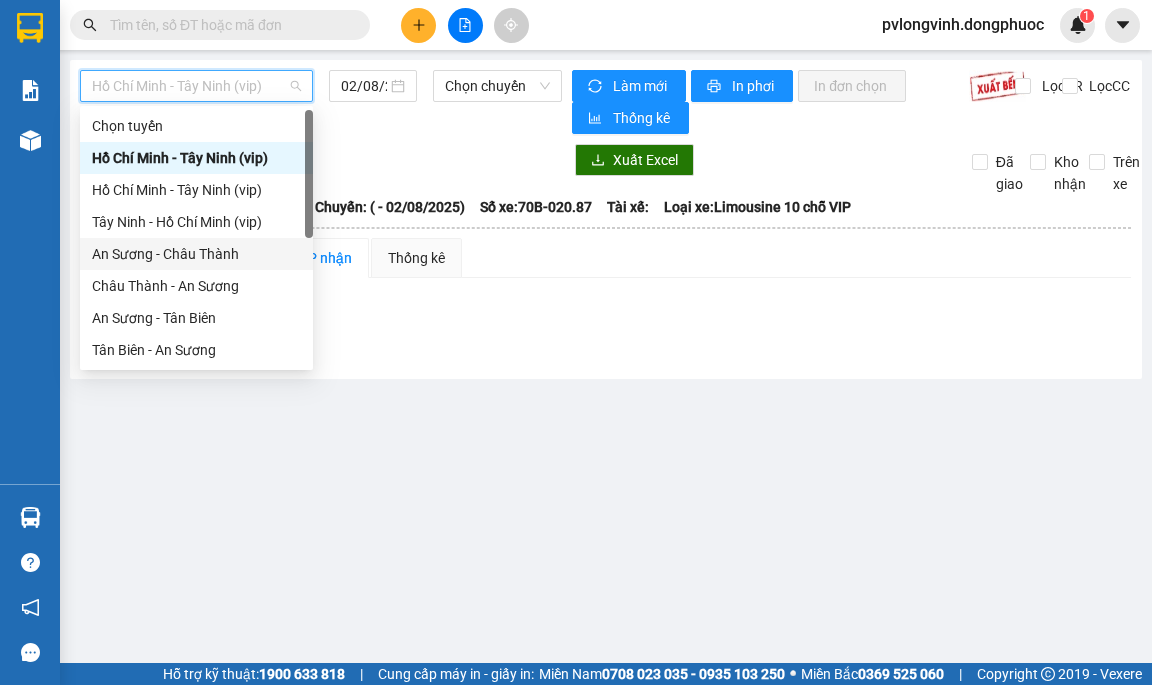 click on "An Sương - Châu Thành" at bounding box center [196, 254] 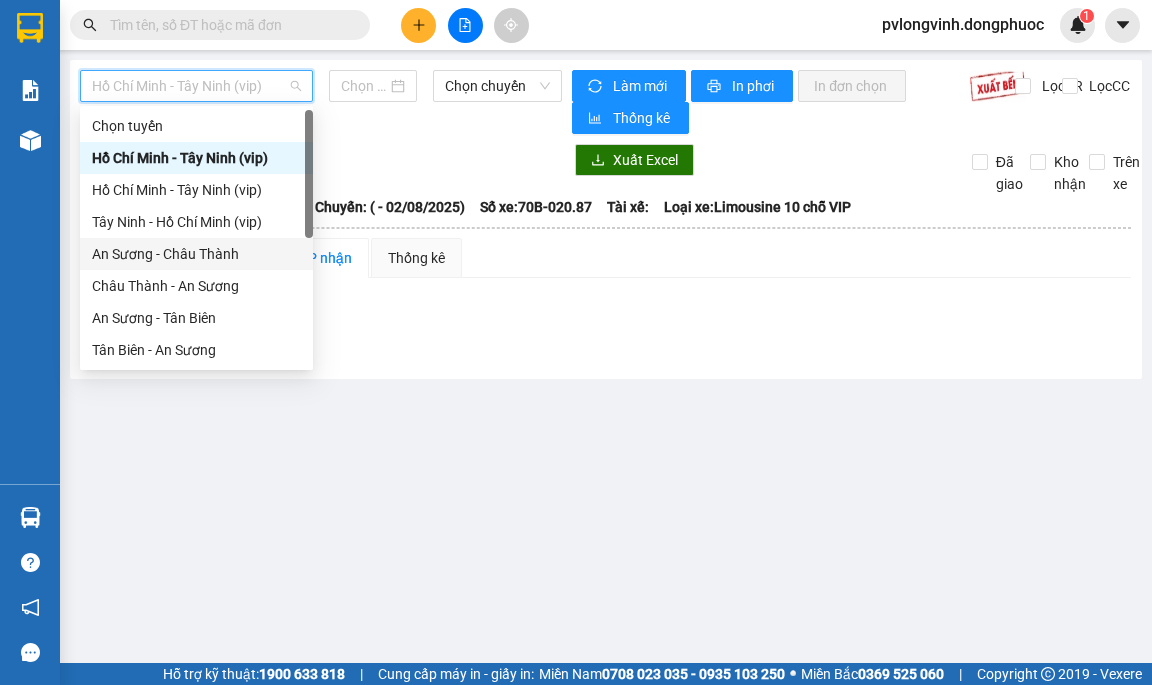 type on "02/08/2025" 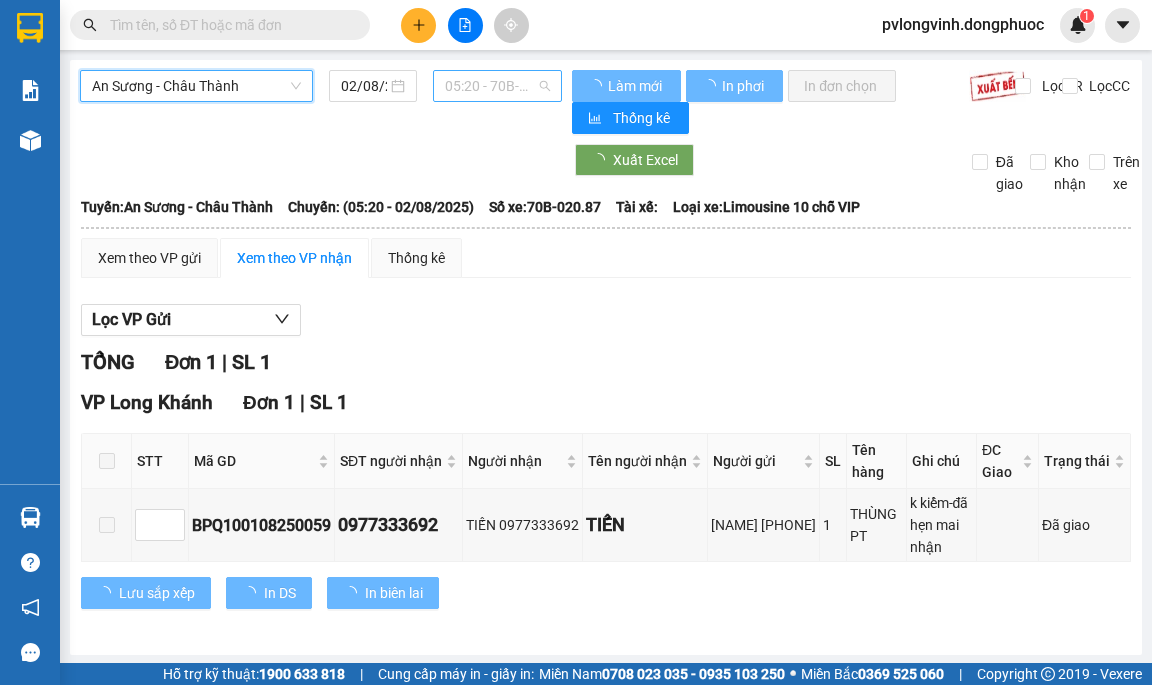 click on "05:20     - 70B-020.87" at bounding box center (497, 86) 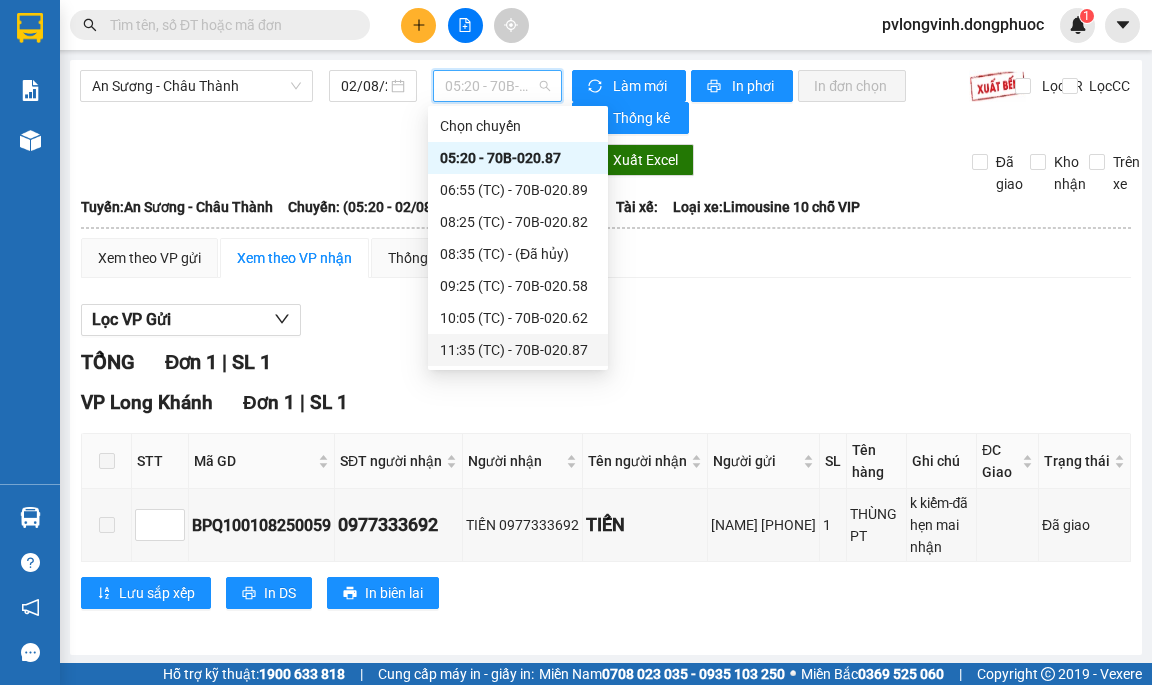 scroll, scrollTop: 100, scrollLeft: 0, axis: vertical 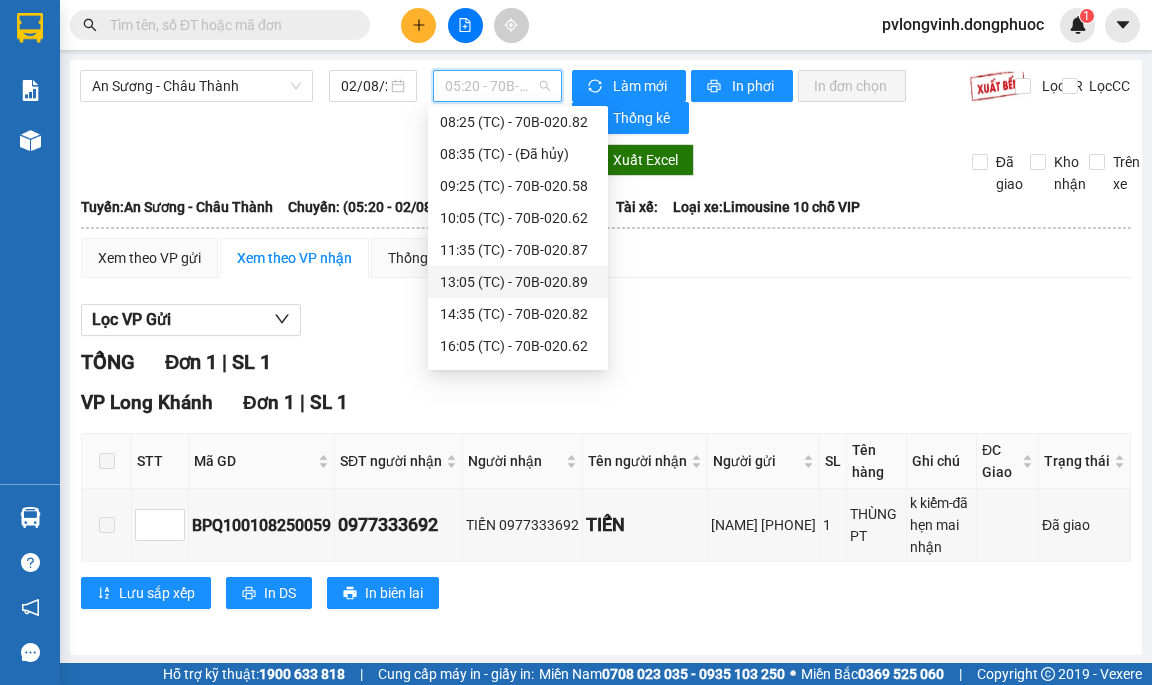 click on "13:05   (TC)   - 70B-020.89" at bounding box center [518, 282] 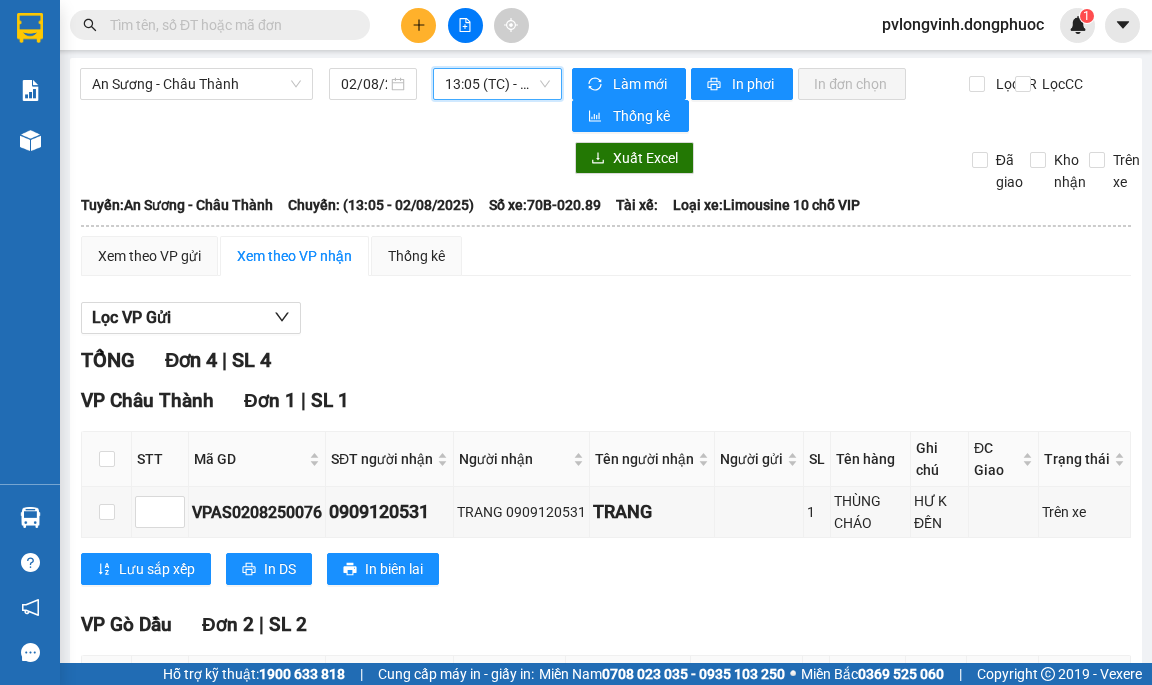scroll, scrollTop: 0, scrollLeft: 0, axis: both 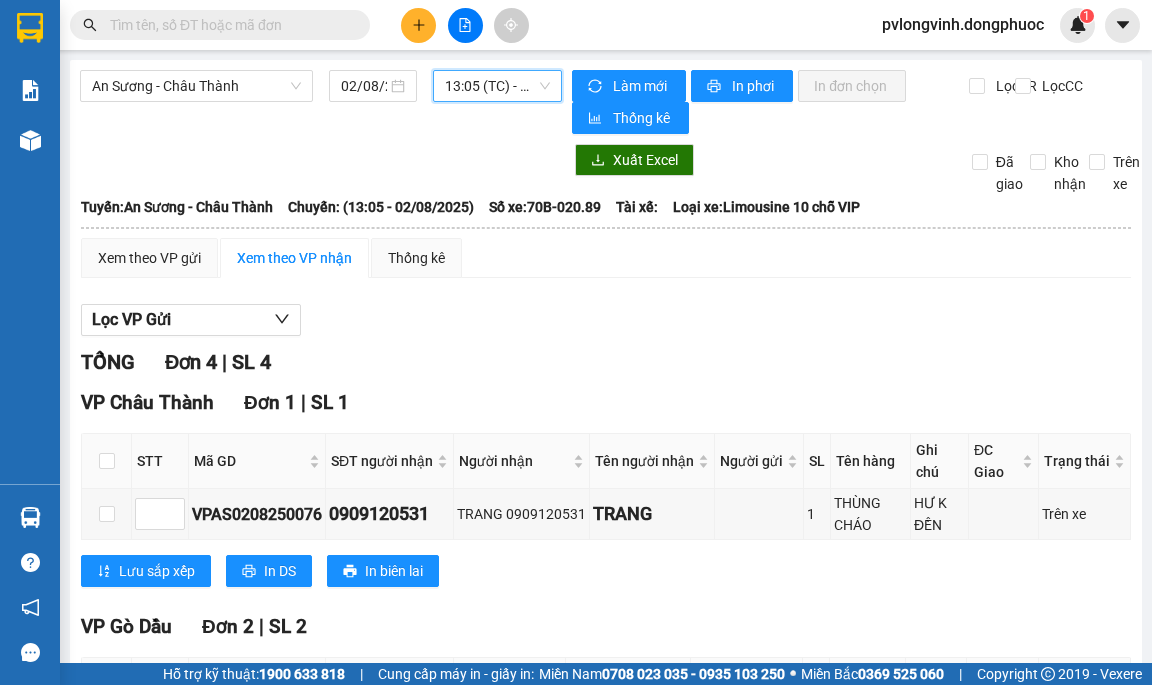 click on "13:05   (TC)   - 70B-020.89" at bounding box center (497, 86) 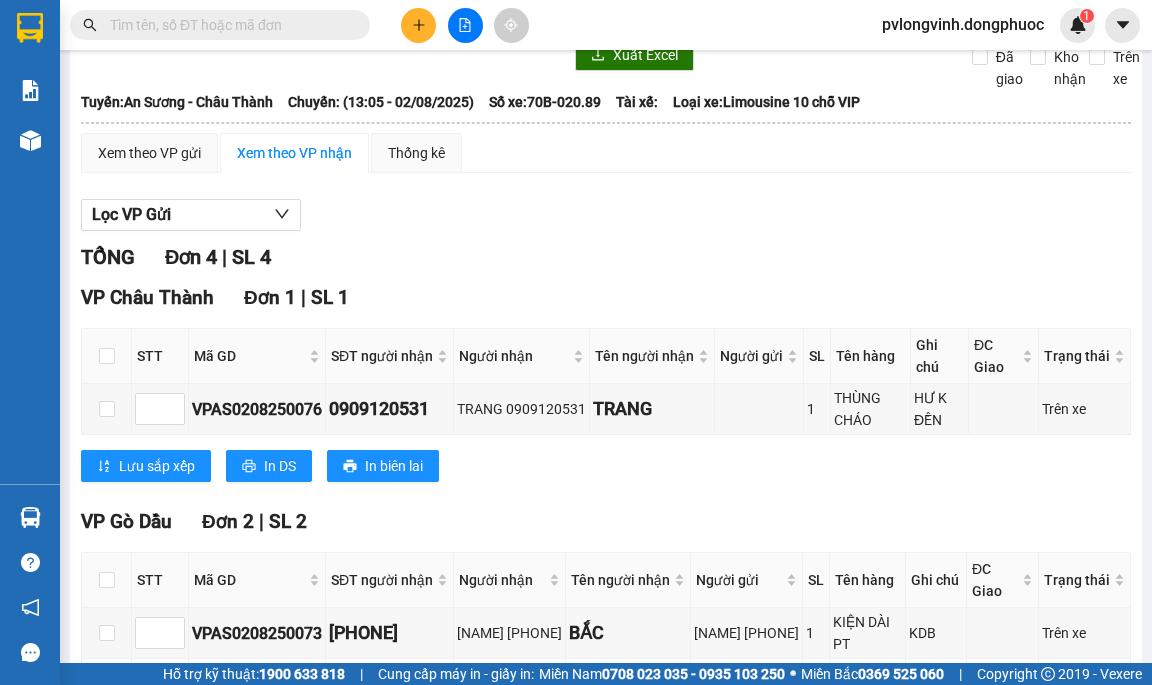 scroll, scrollTop: 0, scrollLeft: 0, axis: both 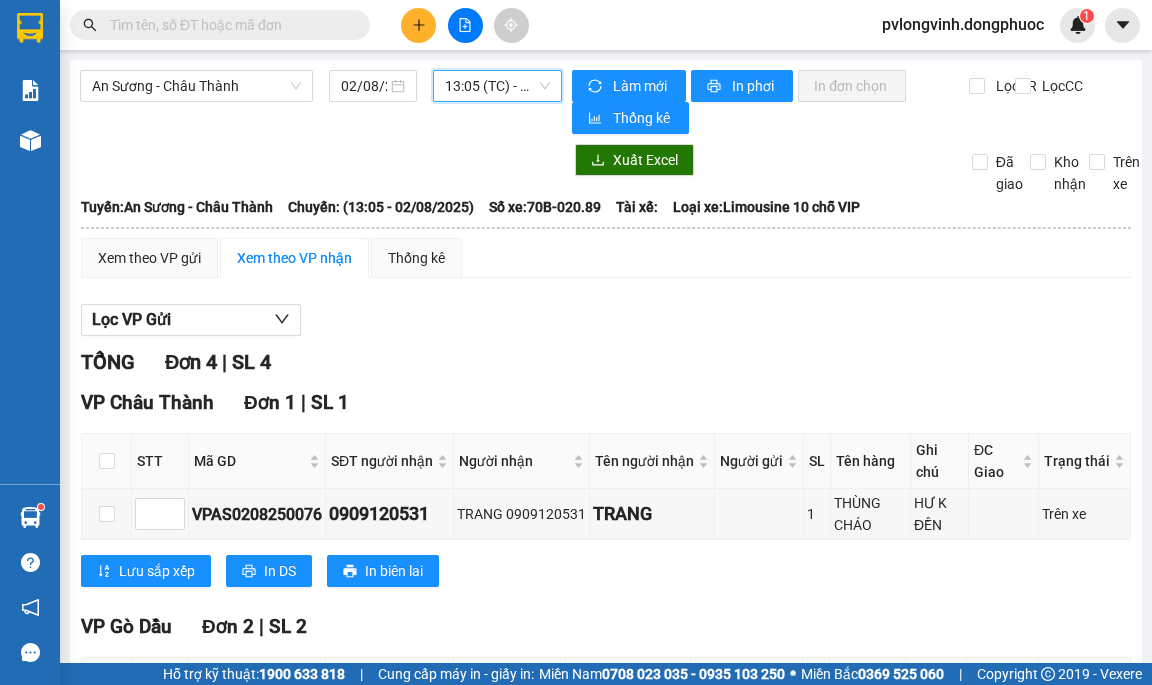 click on "13:05   (TC)   - 70B-020.89" at bounding box center (497, 86) 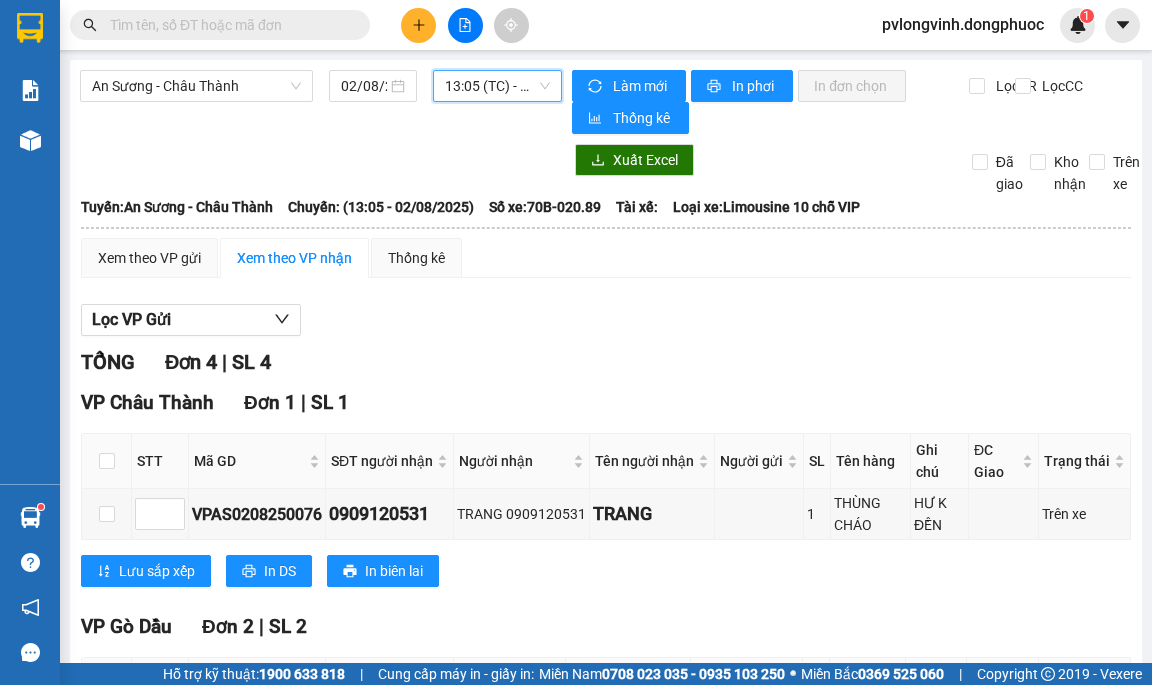 click on "13:05   (TC)   - 70B-020.89" at bounding box center [497, 86] 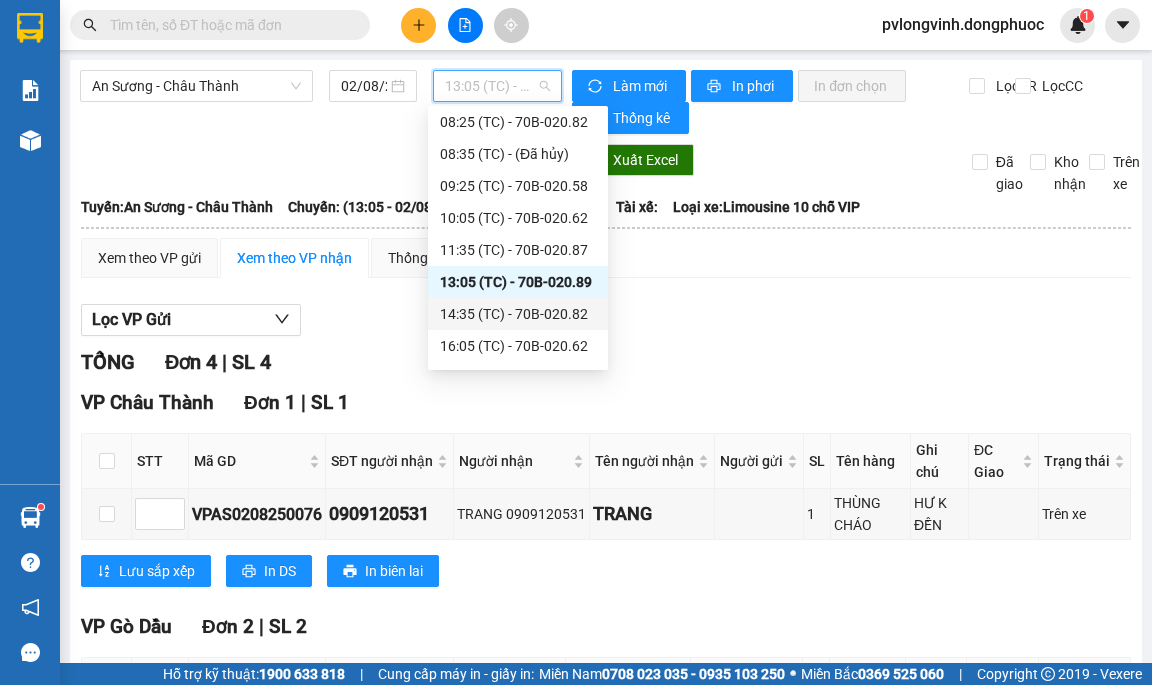 click on "14:35   (TC)   - 70B-020.82" at bounding box center [518, 314] 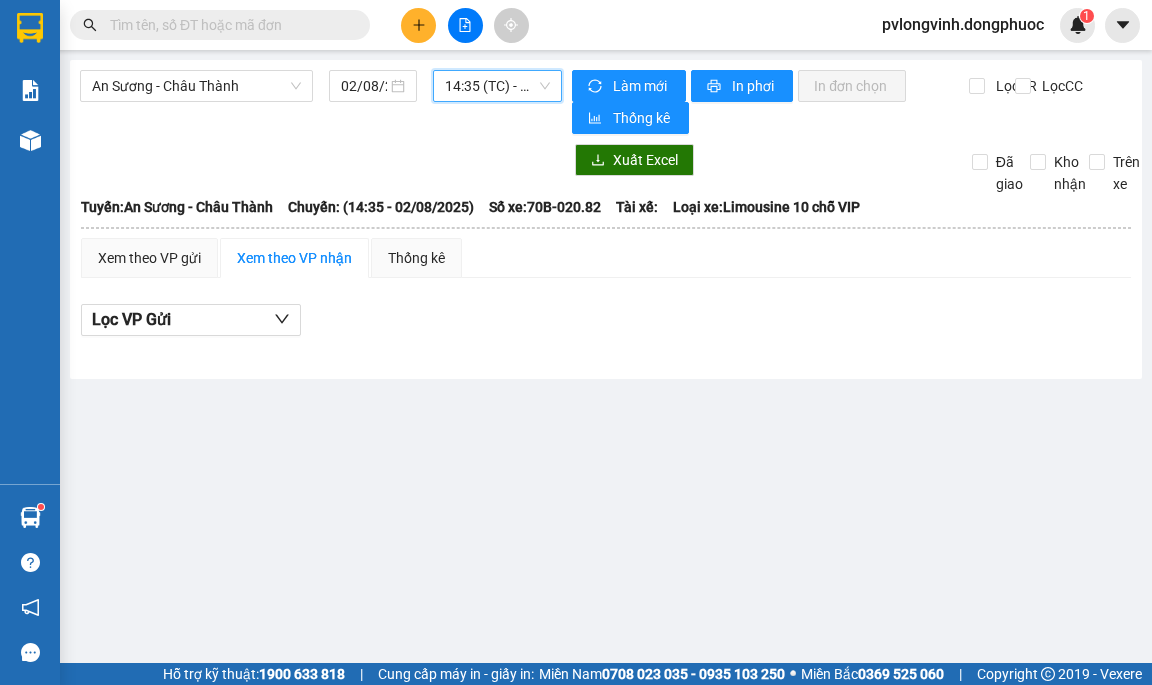 drag, startPoint x: 507, startPoint y: 109, endPoint x: 506, endPoint y: 99, distance: 10.049875 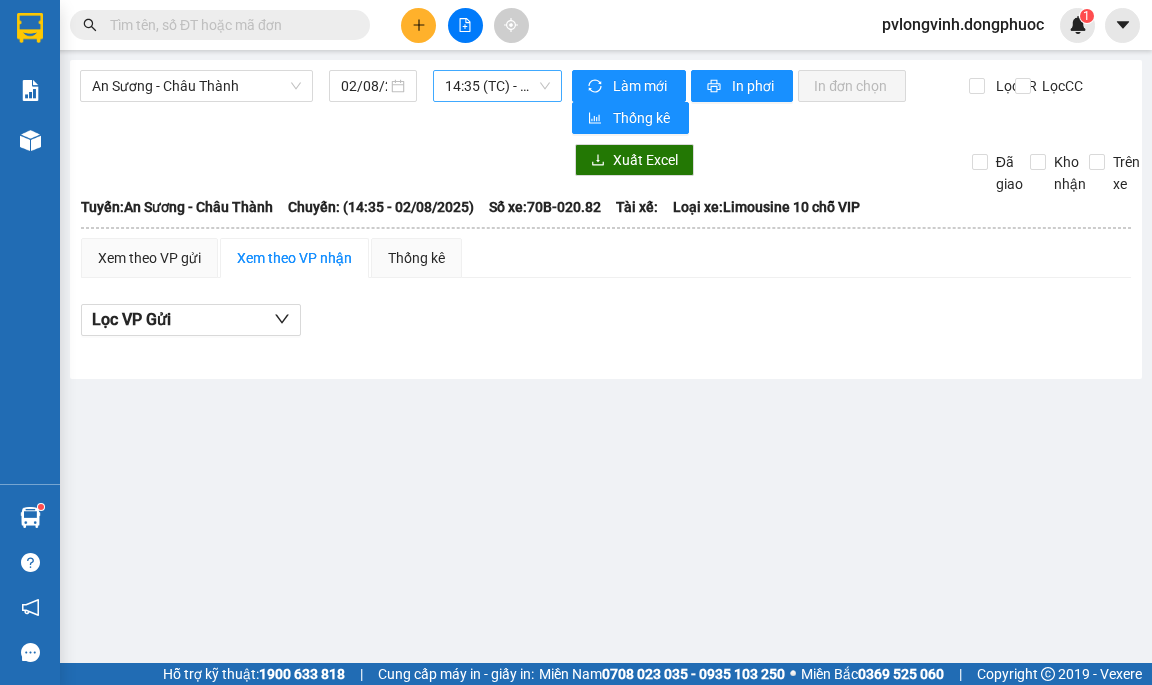 click on "14:35   (TC)   - 70B-020.82" at bounding box center (497, 86) 